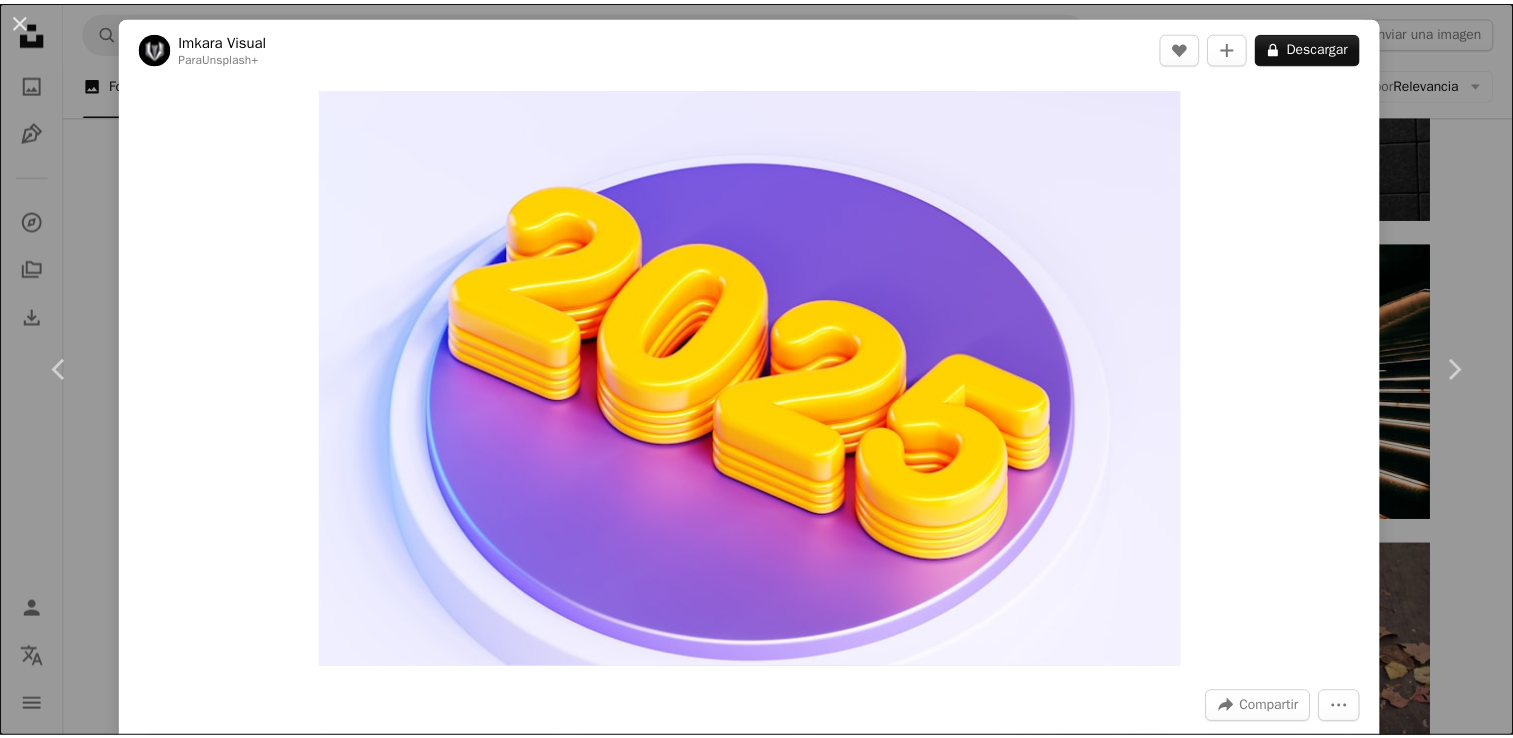 scroll, scrollTop: 32535, scrollLeft: 0, axis: vertical 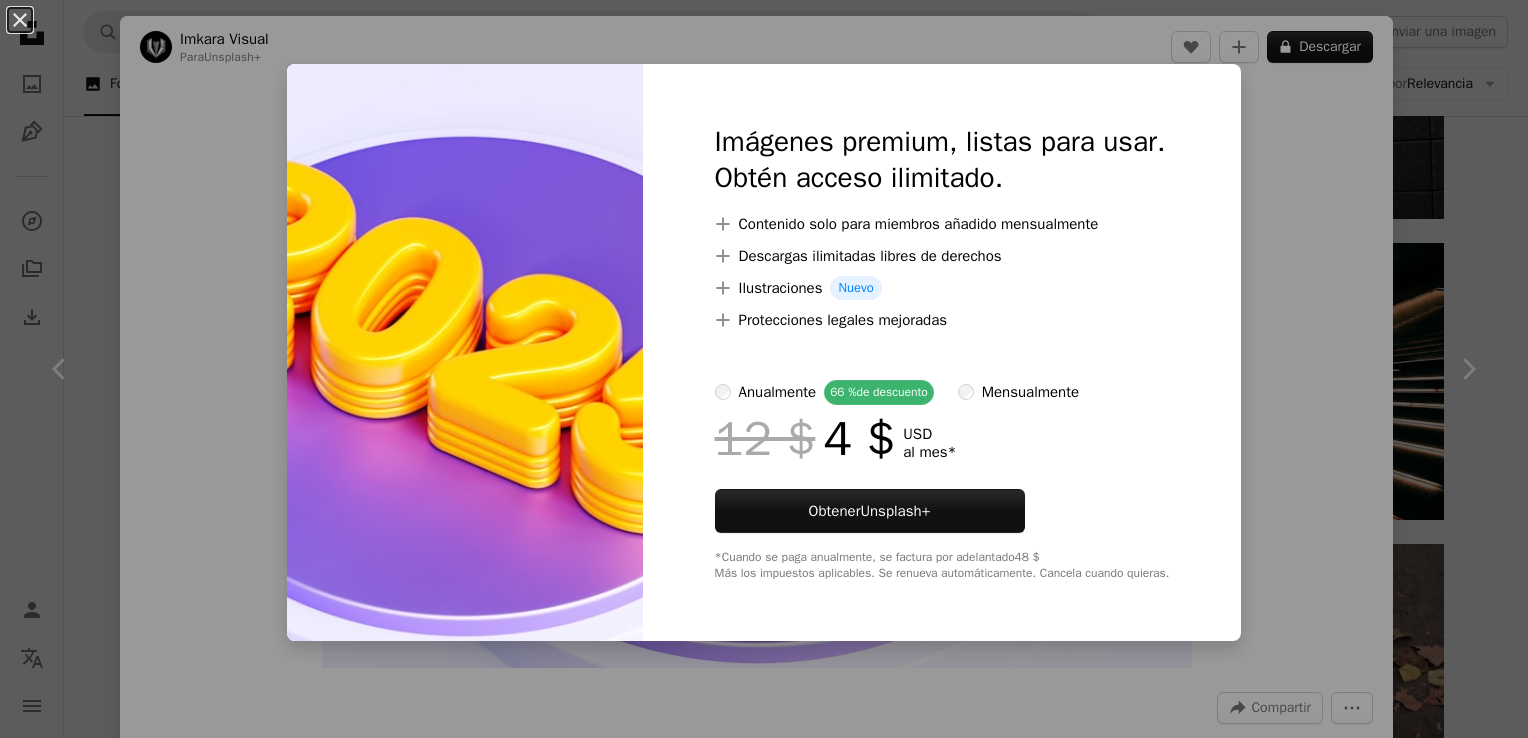 click on "An X shape Imágenes premium, listas para usar. Obtén acceso ilimitado. A plus sign Contenido solo para miembros añadido mensualmente A plus sign Descargas ilimitadas libres de derechos A plus sign Ilustraciones  Nuevo A plus sign Protecciones legales mejoradas anualmente 66 %  de descuento mensualmente 12 $   4 $ USD al mes * Obtener  Unsplash+ *Cuando se paga anualmente, se factura por adelantado  48 $ Más los impuestos aplicables. Se renueva automáticamente. Cancela cuando quieras." at bounding box center [764, 369] 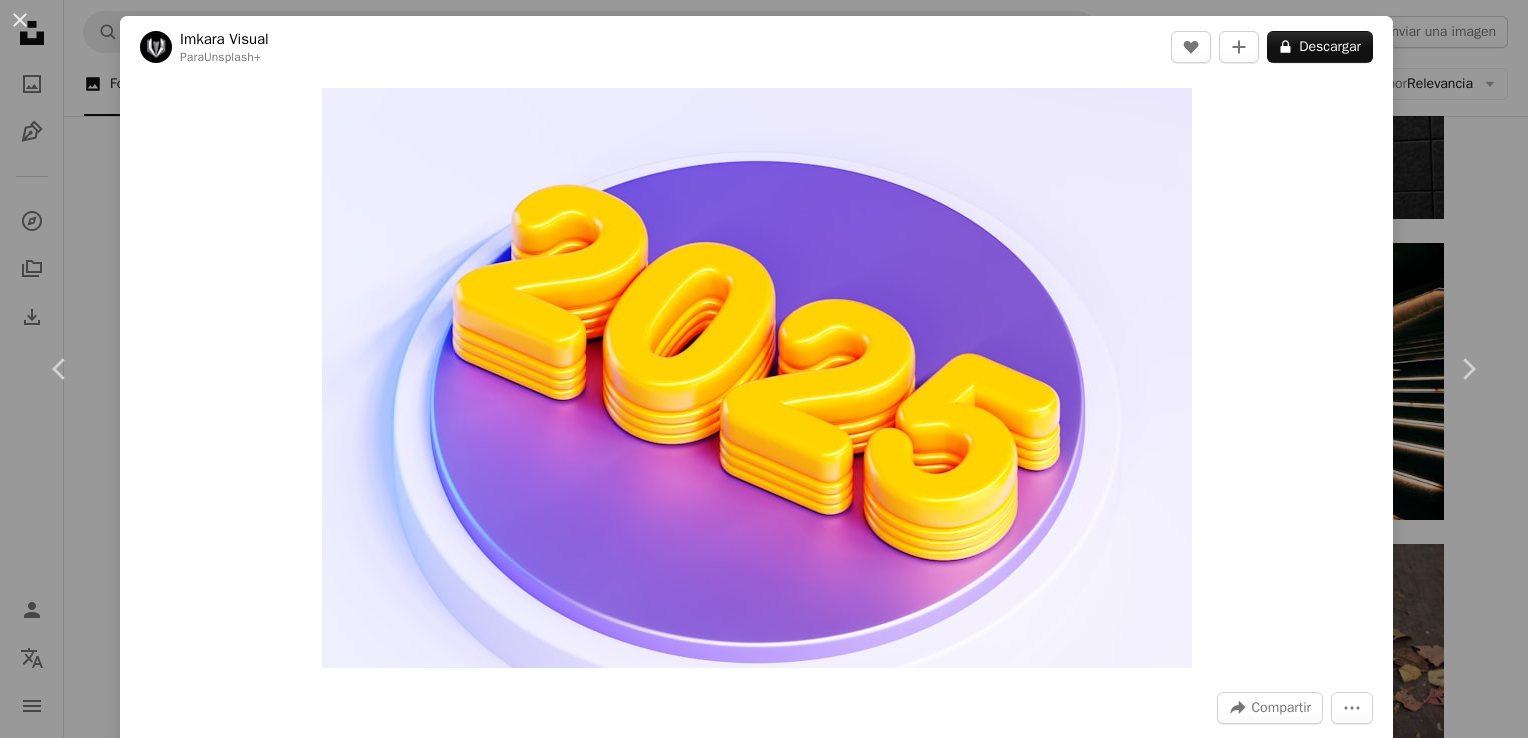 click on "**********" at bounding box center [764, -13062] 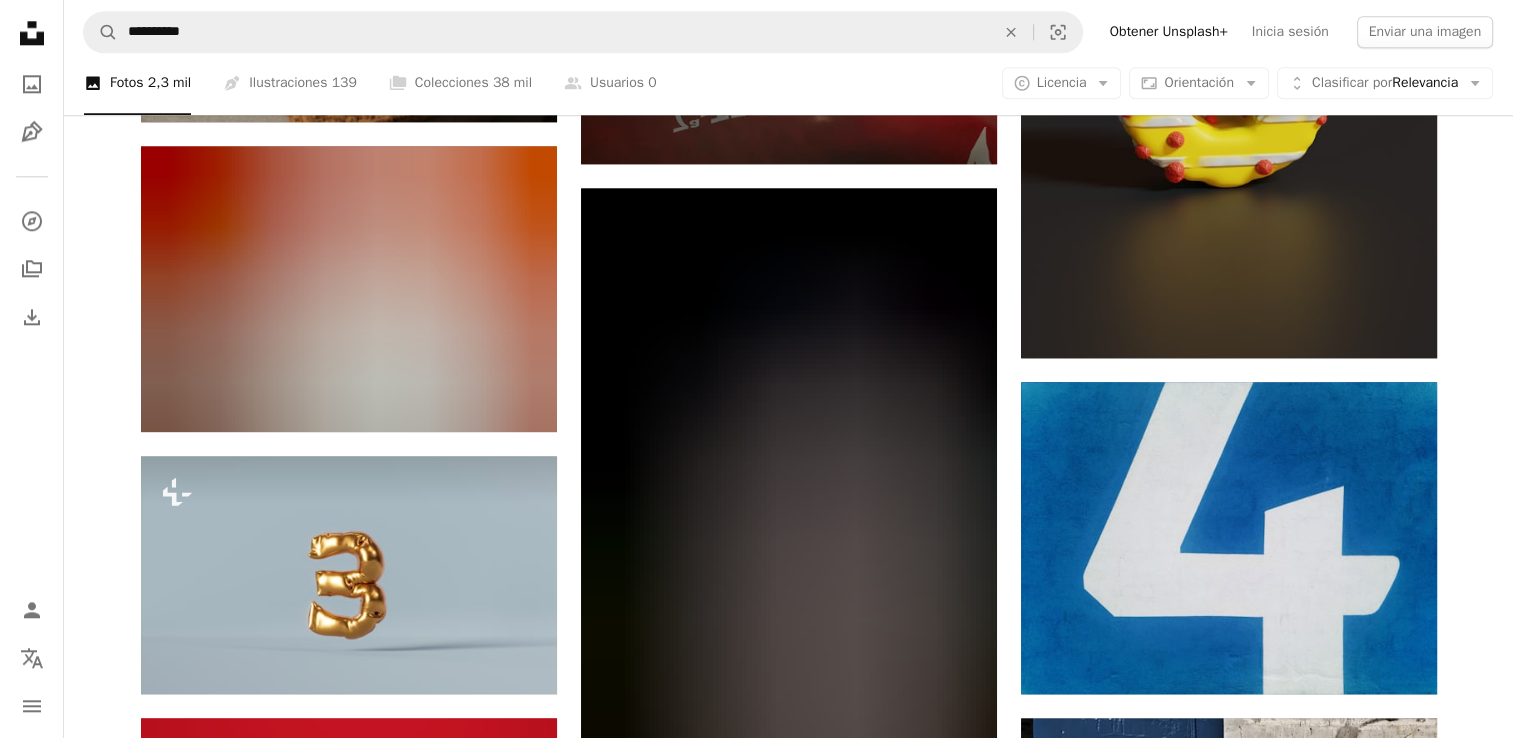 scroll, scrollTop: 47535, scrollLeft: 0, axis: vertical 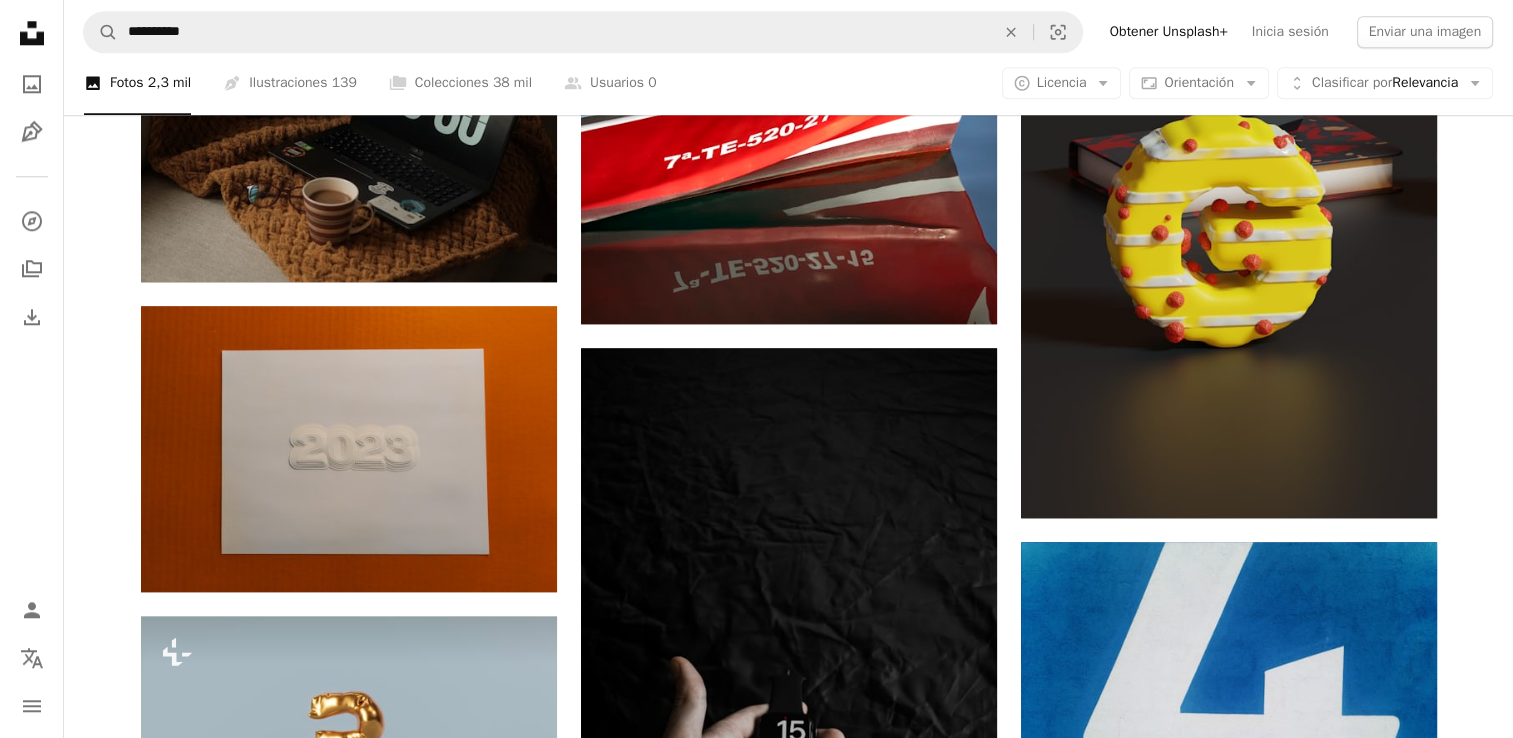 click at bounding box center [1229, 1587] 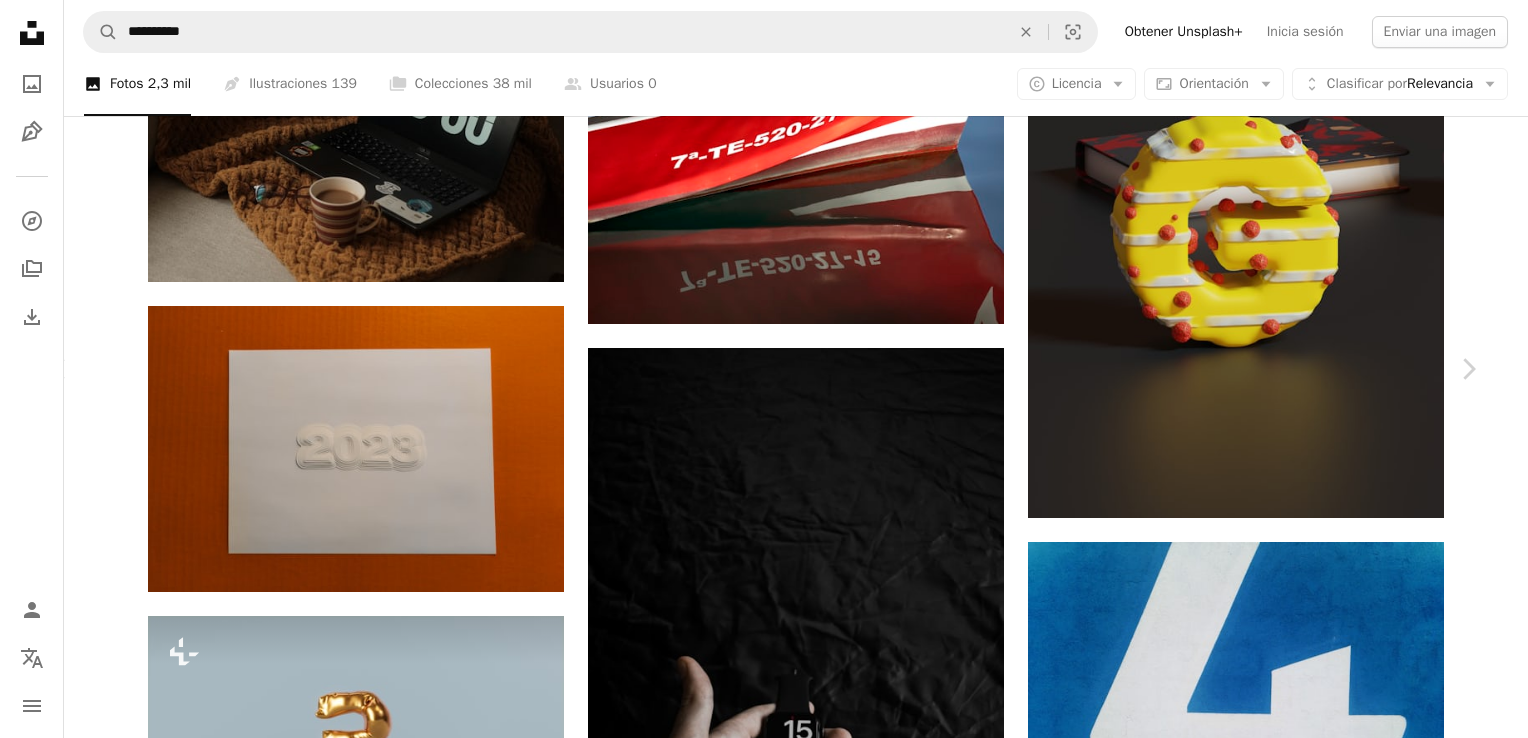 click on "Descargar gratis" at bounding box center (1276, 6069) 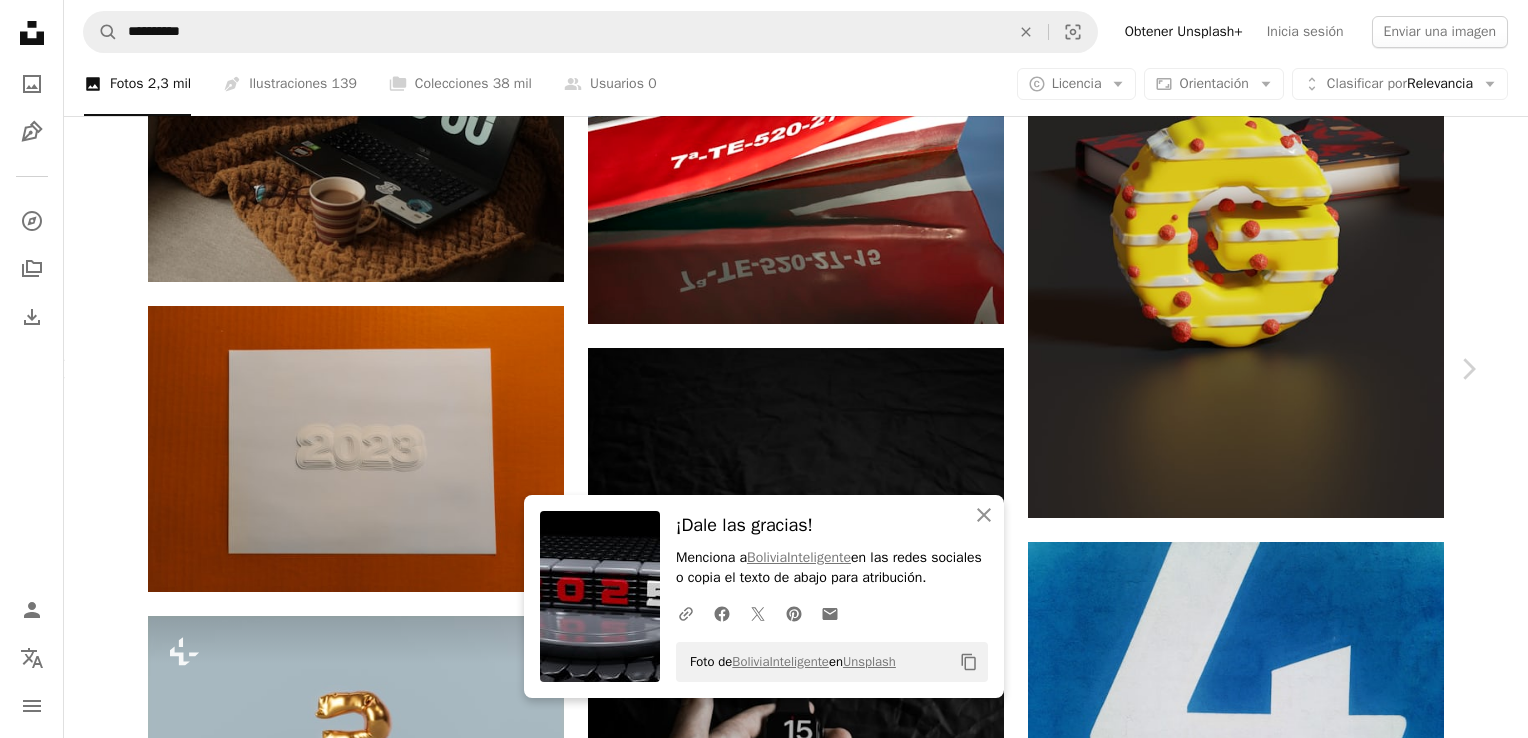 click on "An X shape Chevron left Chevron right An X shape Cerrar ¡Dale las gracias! Menciona a BoliviaInteligente en las redes sociales o copia el texto de abajo para atribución. A URL sharing icon (chains) Facebook icon X (formerly Twitter) icon Pinterest icon An envelope Foto de BoliviaInteligente en Unsplash
Copy content BoliviaInteligente boliviainteligente A heart A plus sign Descargar gratis Chevron down Zoom in Visualizaciones 67.724 Descargas 136 A forward-right arrow Compartir Info icon Información More Actions Calendar outlined Publicado el  [DAY] de [MONTH] de [YEAR] Safety Uso gratuito bajo la  Licencia Unsplash Feliz Año Nuevo año nuevo 2025 Año Nuevo Feliz Año Nuevo 2025 Año Nuevo 2025 Diseño 3D Escena 3D electrónica pantalla monitor hardware Monitor Hardware informático pantalla LCD Pantalla digital Imágenes de Creative Commons Explora imágenes premium relacionadas en iStock  |  Ahorra un 20 % con el código UNSPLASH20 Ver más en iStock  ↖️ Imágenes relacionadas A heart Para" at bounding box center [764, 6391] 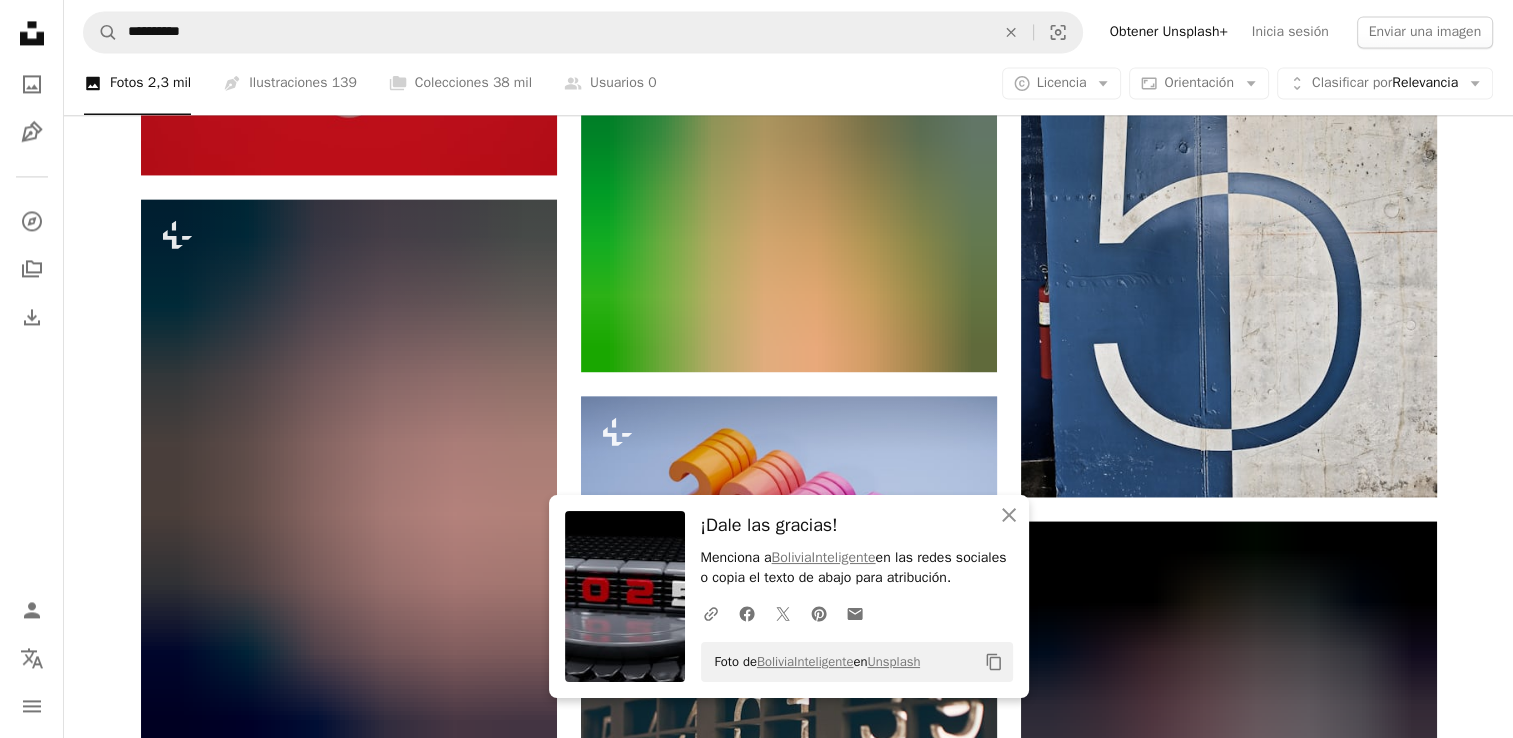 scroll, scrollTop: 48635, scrollLeft: 0, axis: vertical 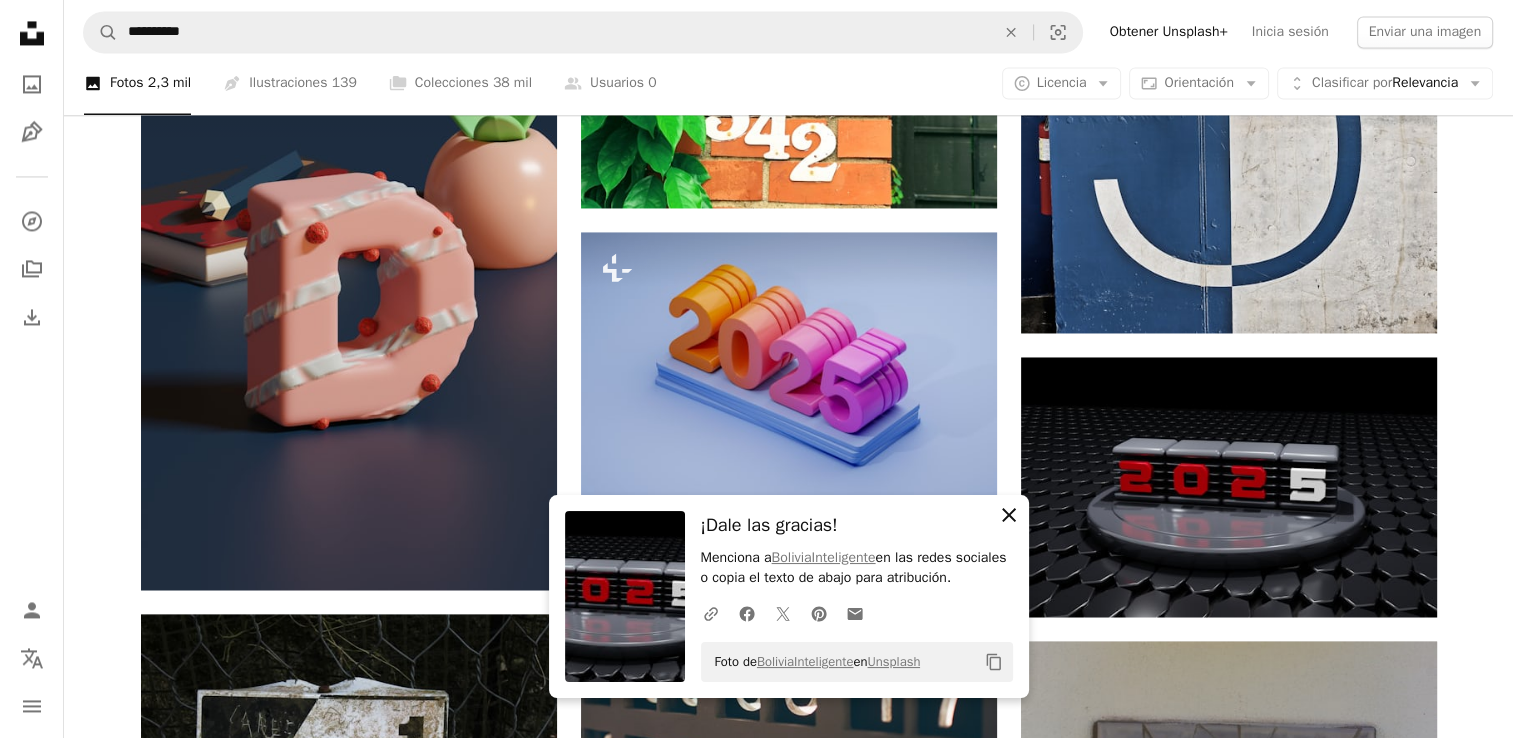 click on "An X shape" 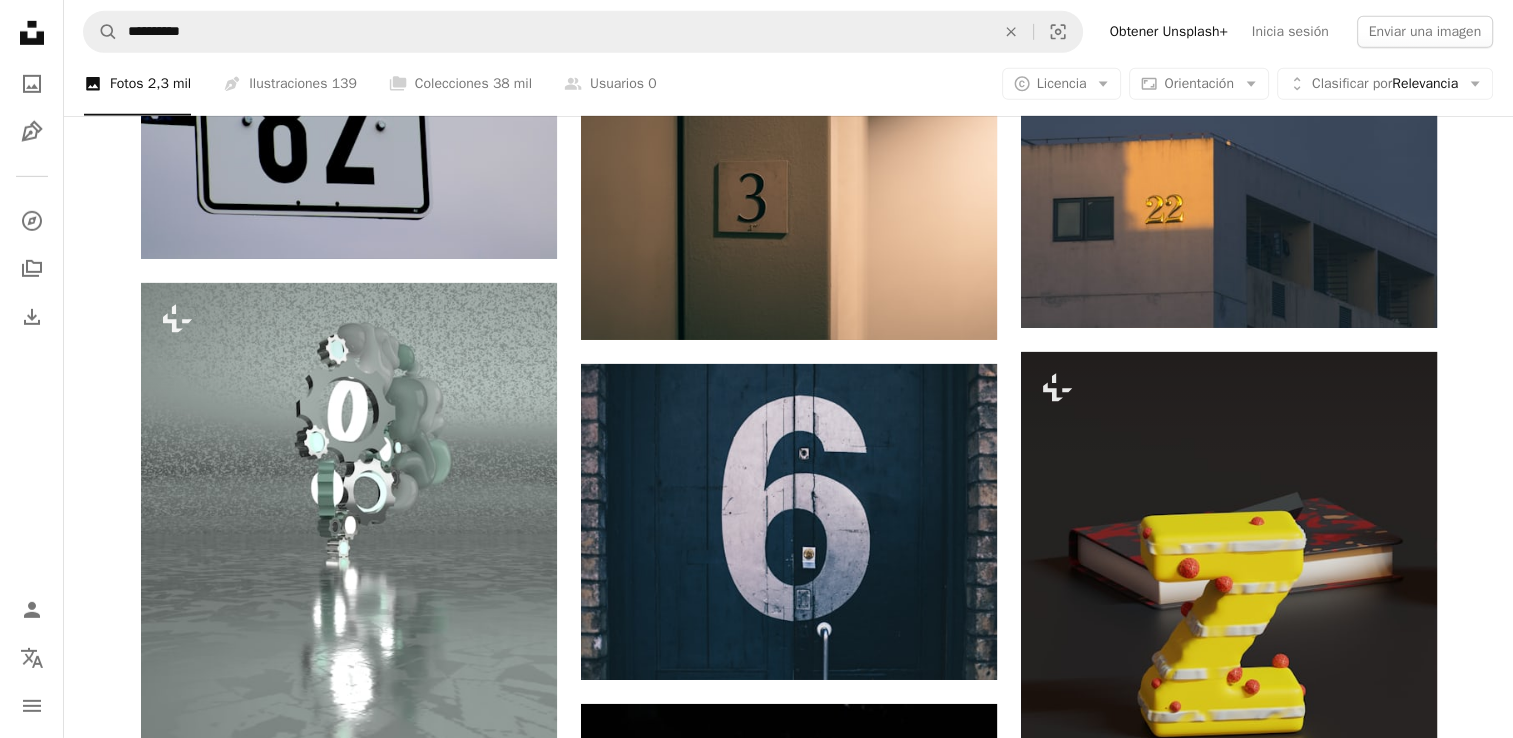scroll, scrollTop: 51835, scrollLeft: 0, axis: vertical 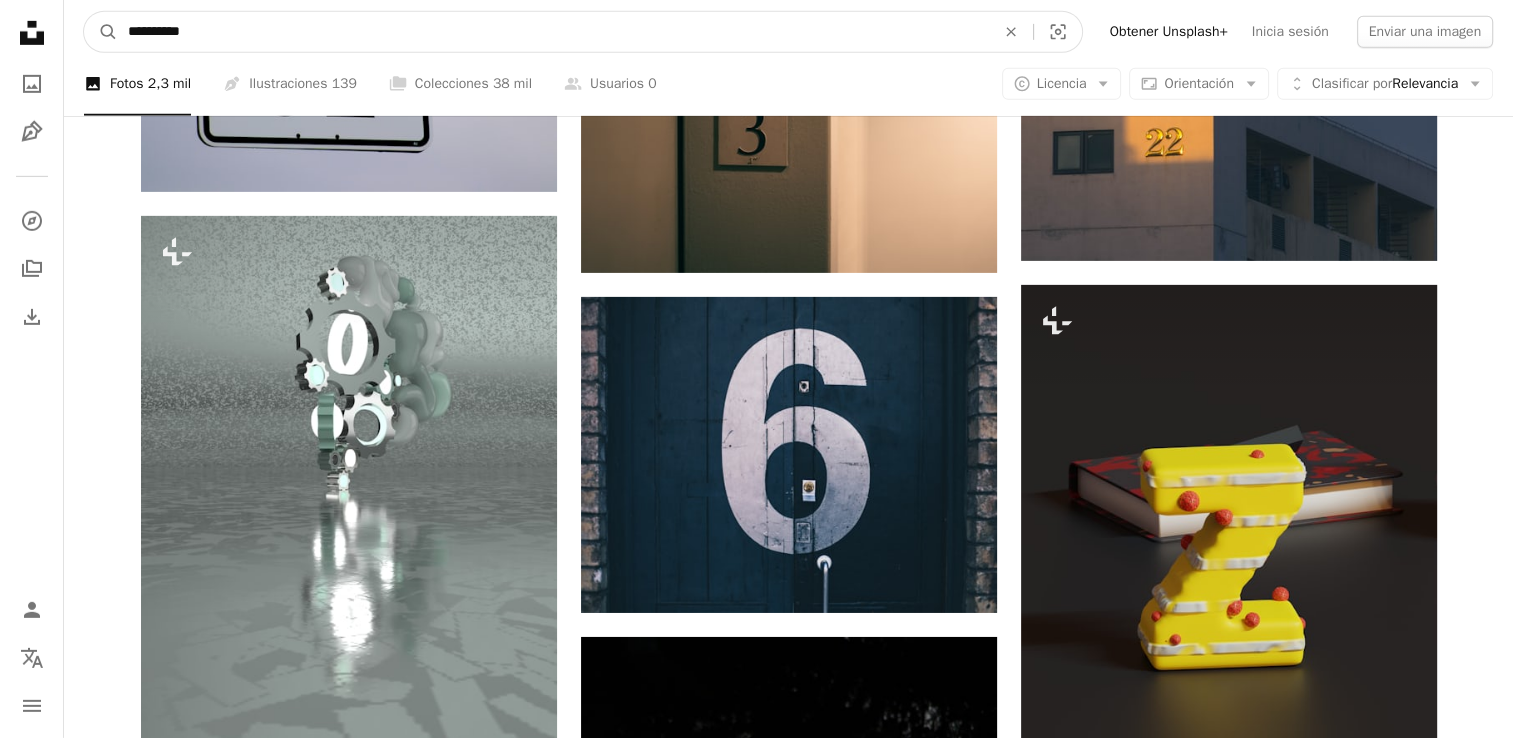click on "**********" at bounding box center (553, 32) 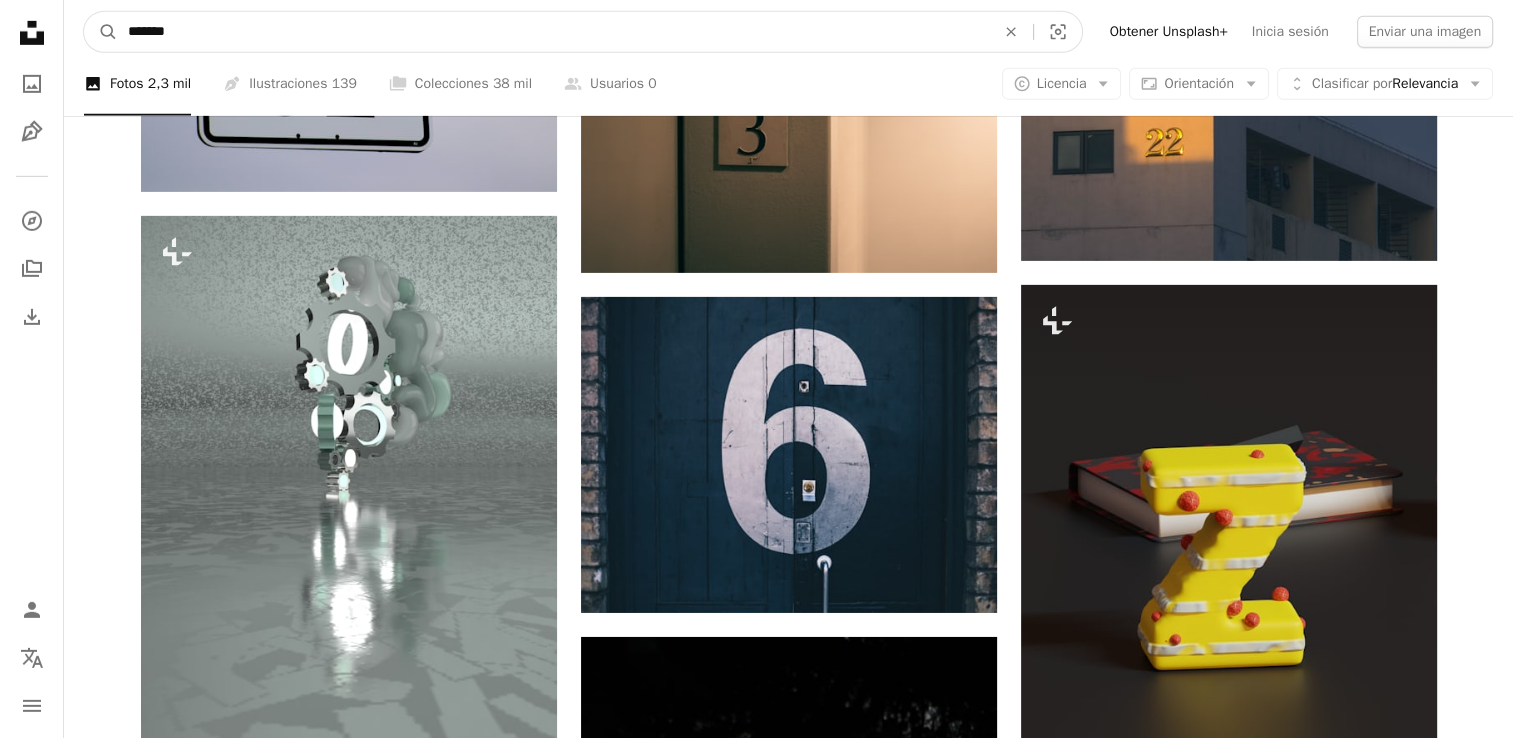 type on "*******" 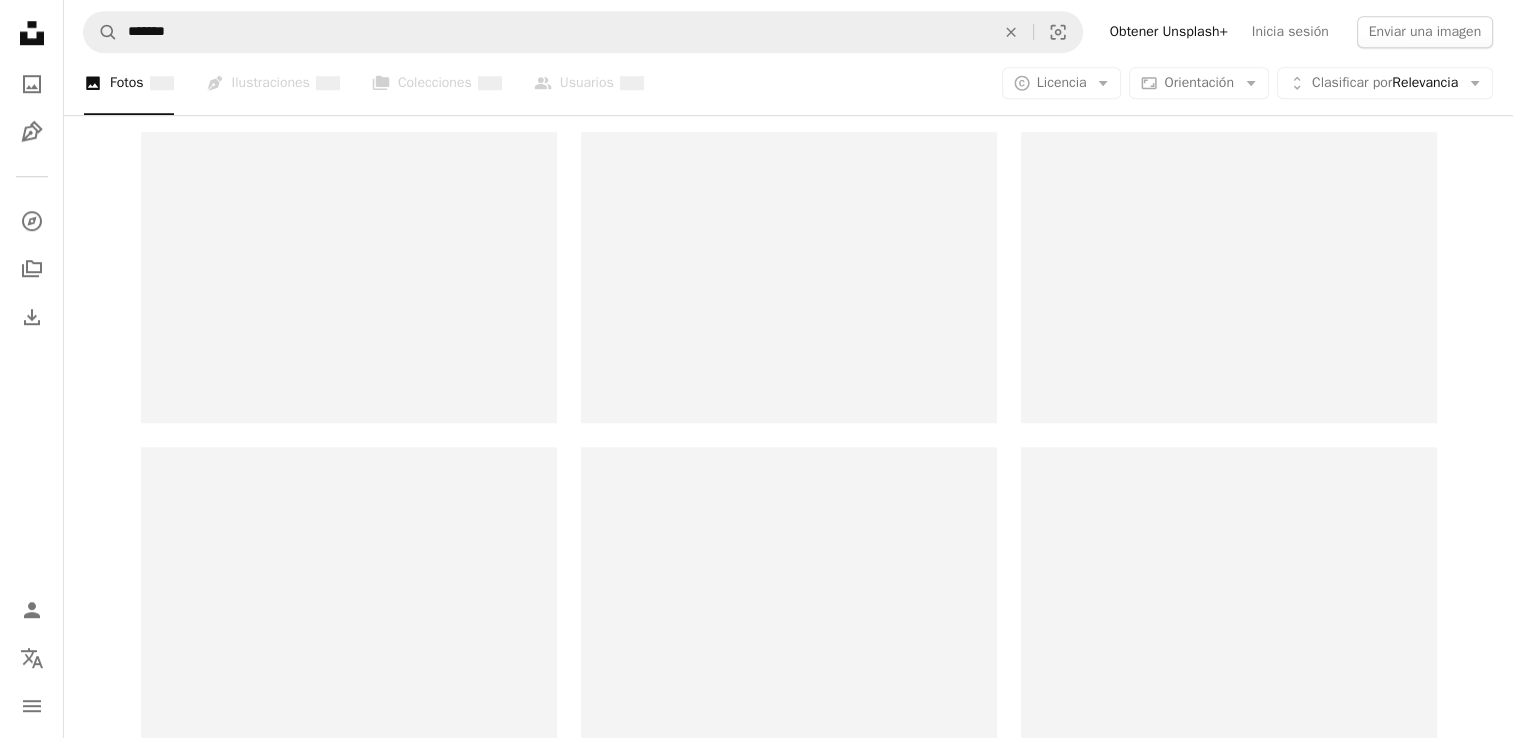 scroll, scrollTop: 0, scrollLeft: 0, axis: both 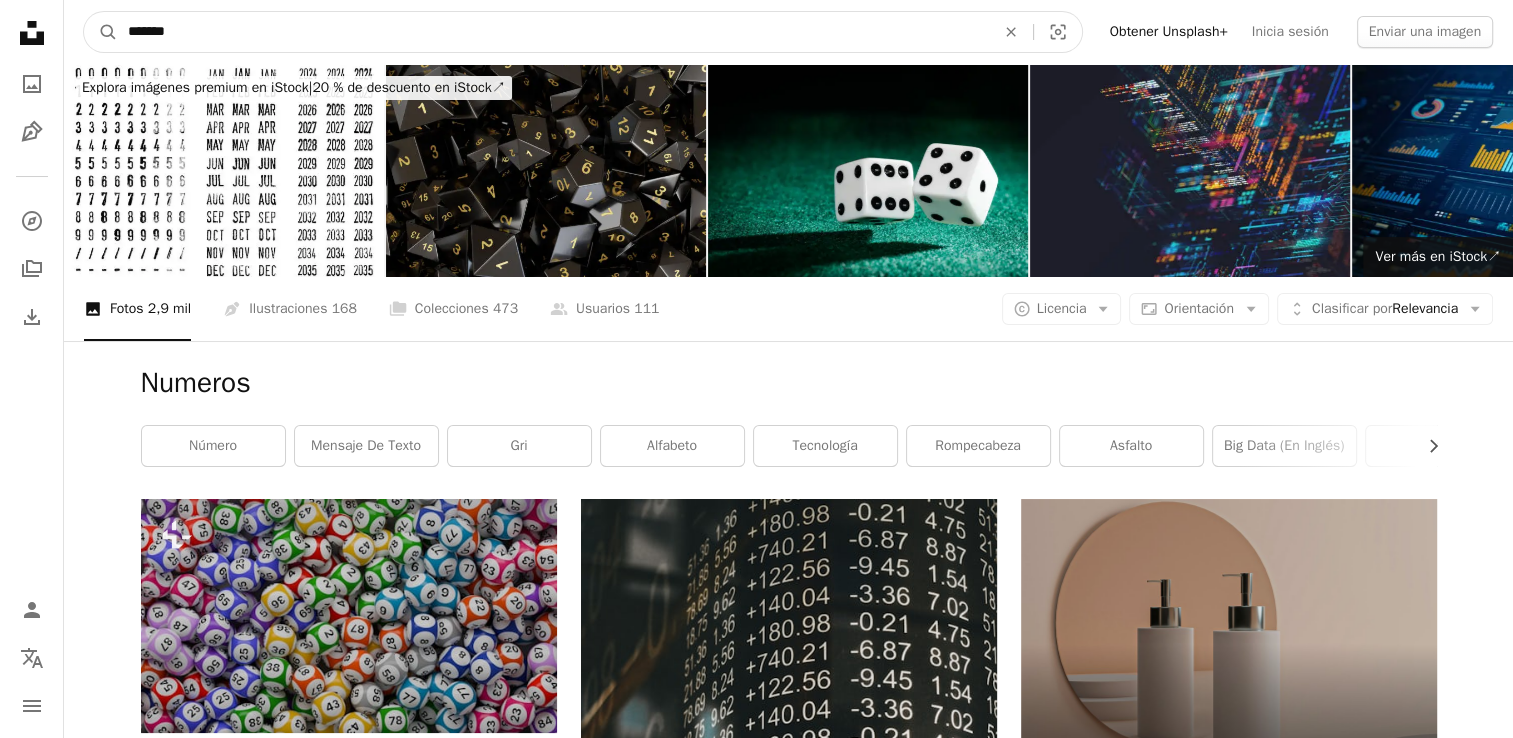 click on "*******" at bounding box center [553, 32] 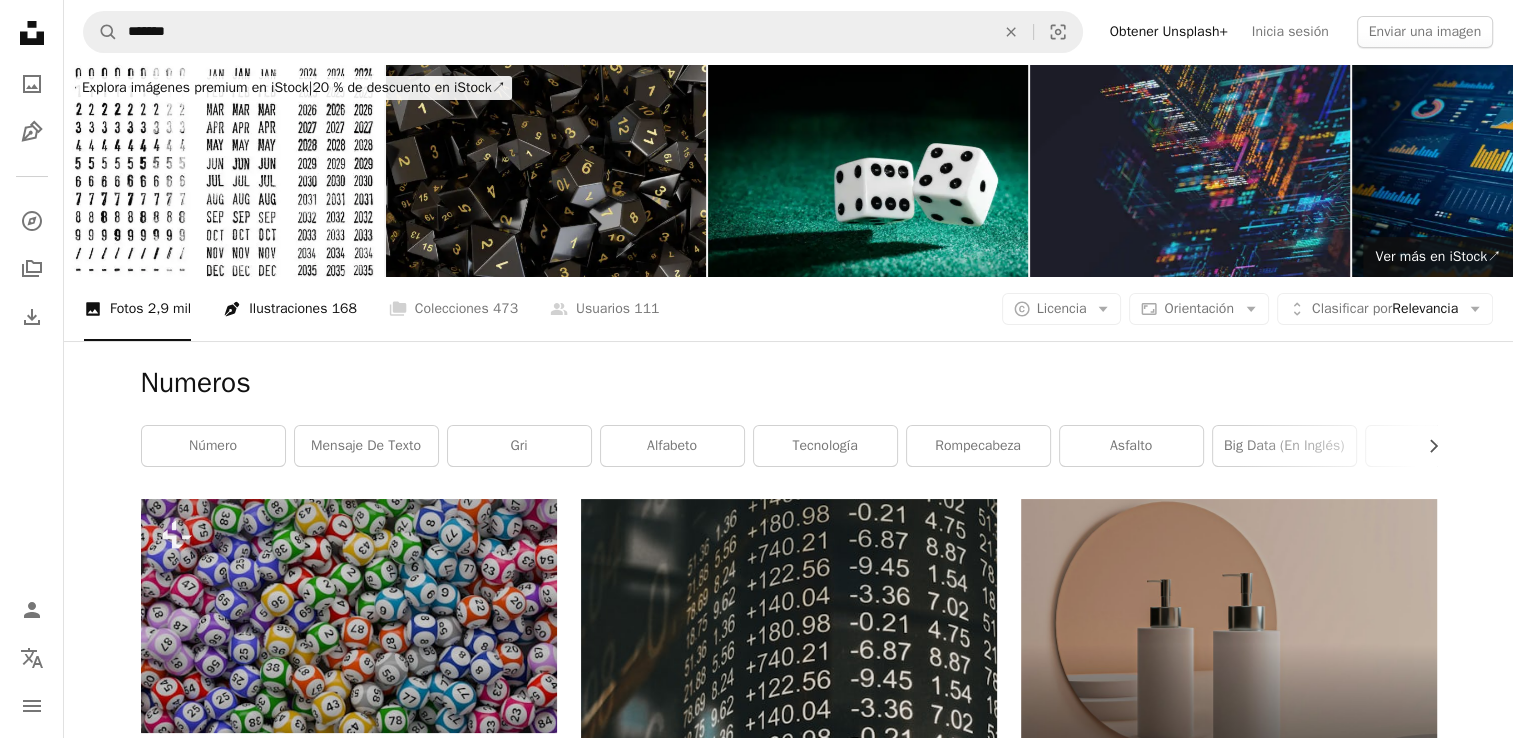 click on "Pen Tool Ilustraciones   168" at bounding box center (290, 309) 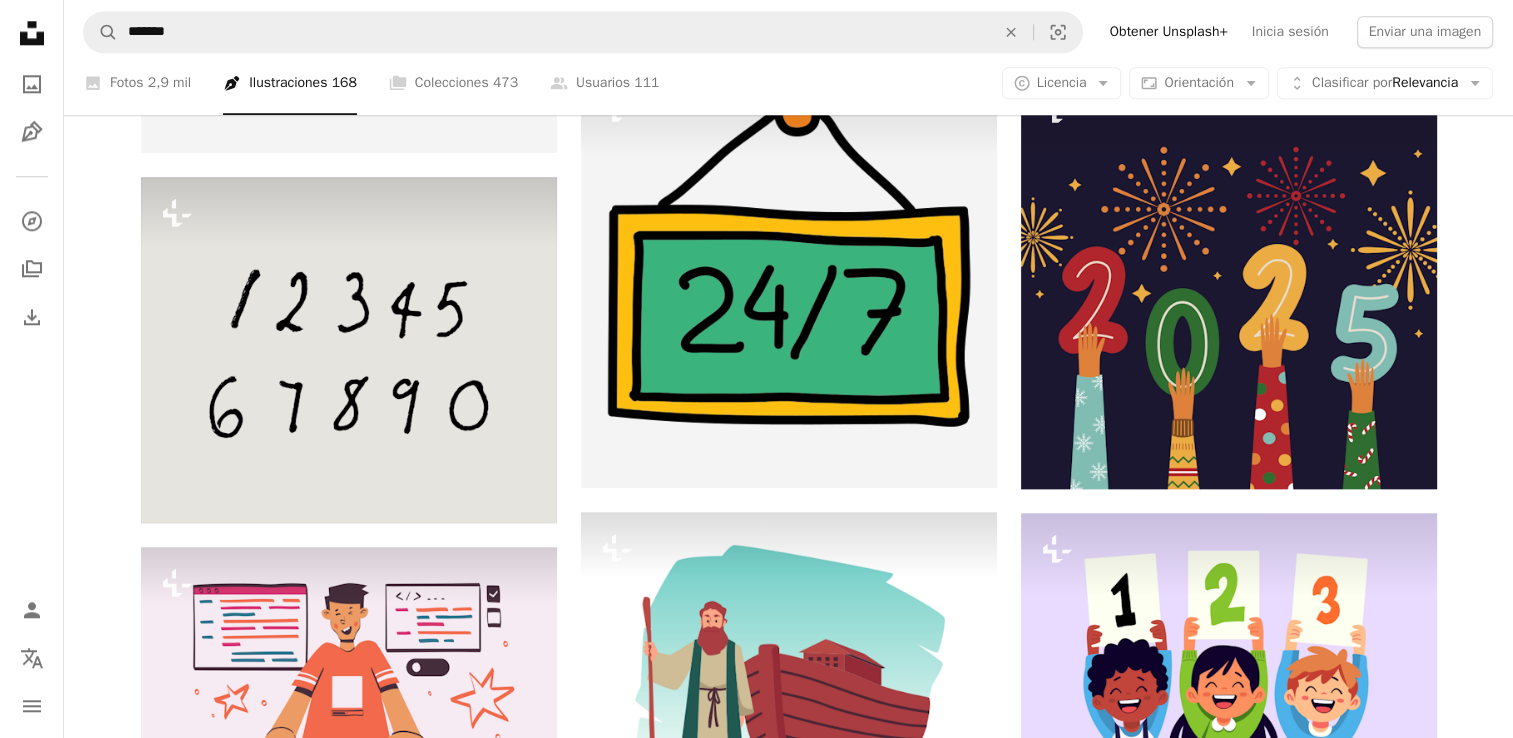 scroll, scrollTop: 2200, scrollLeft: 0, axis: vertical 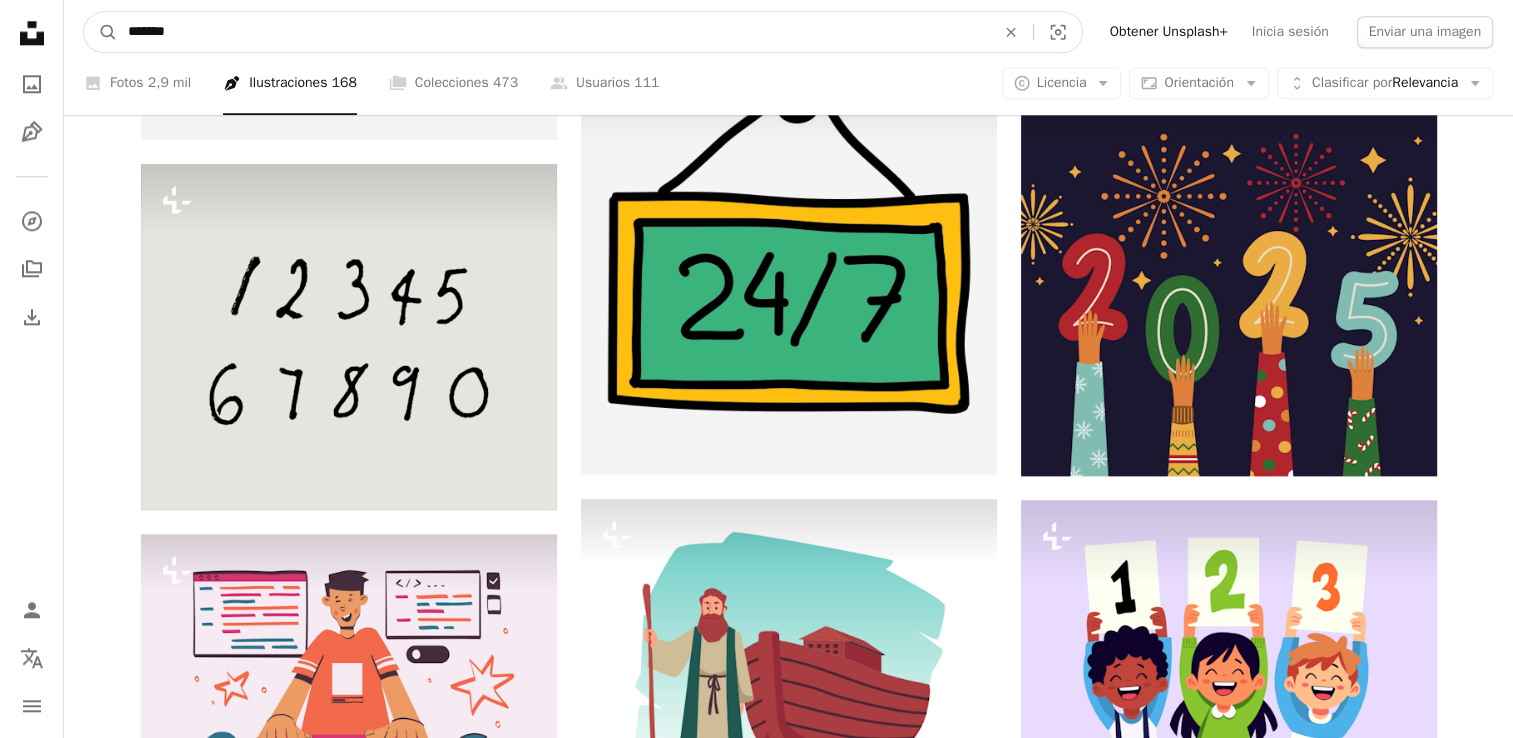click on "*******" at bounding box center [553, 32] 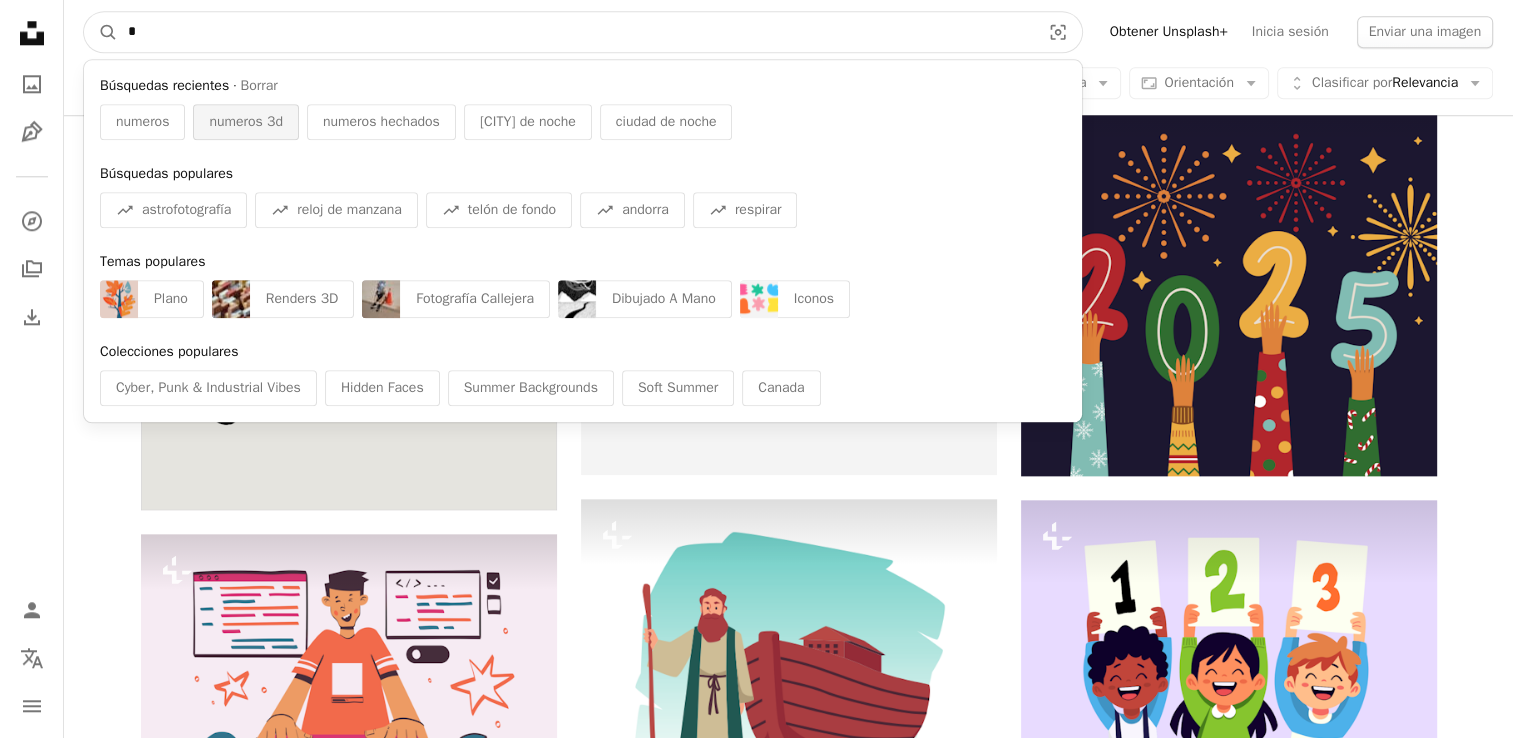type 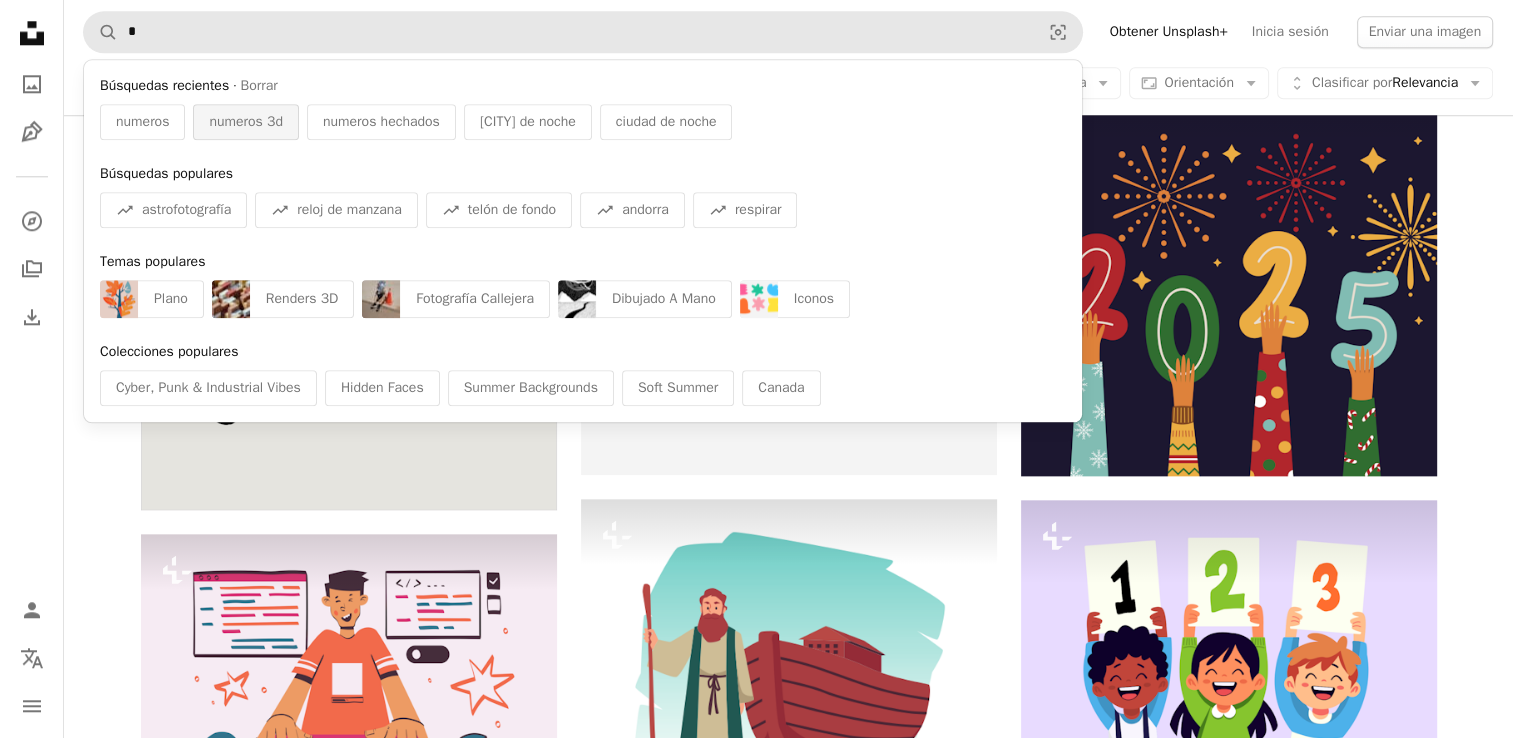 click on "numeros 3d" at bounding box center (246, 122) 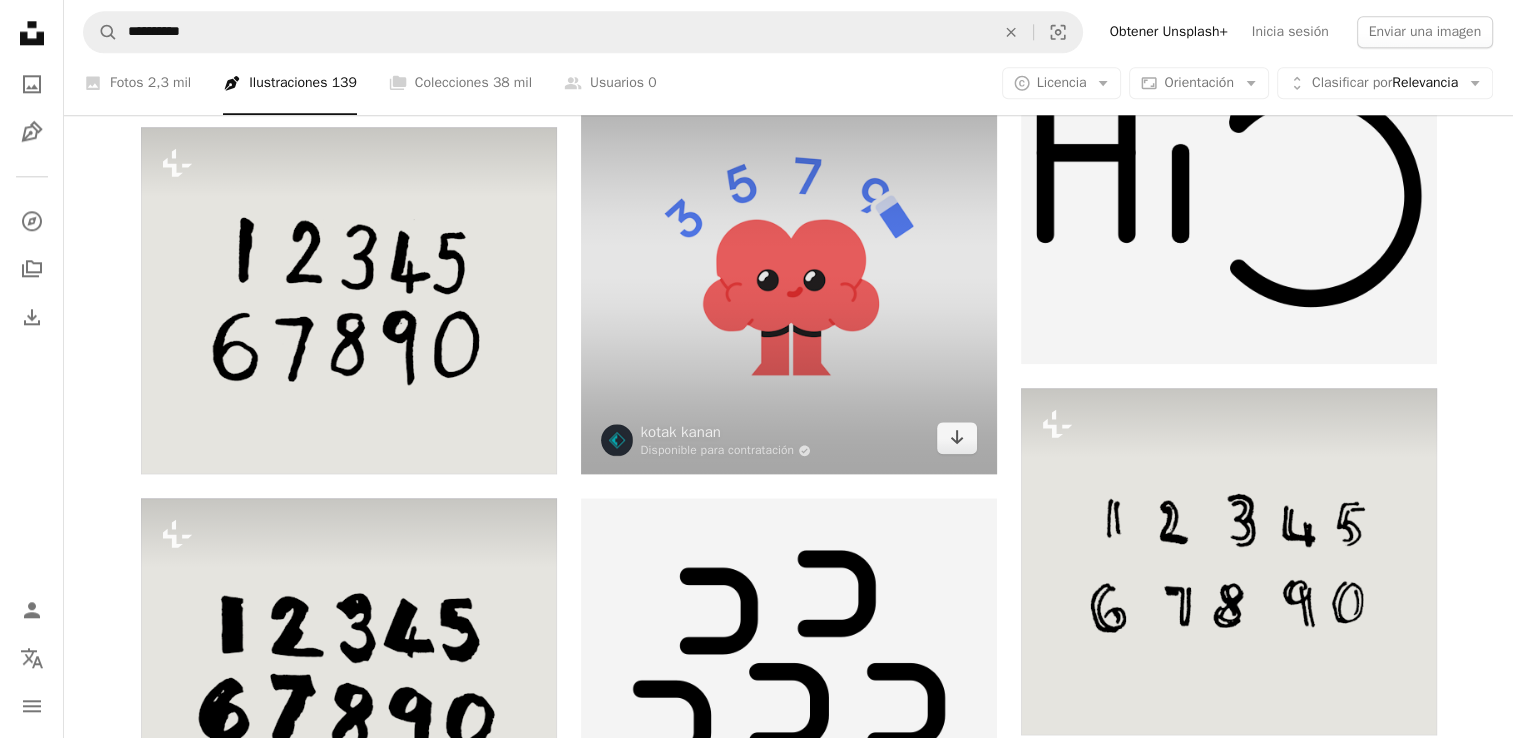 scroll, scrollTop: 2300, scrollLeft: 0, axis: vertical 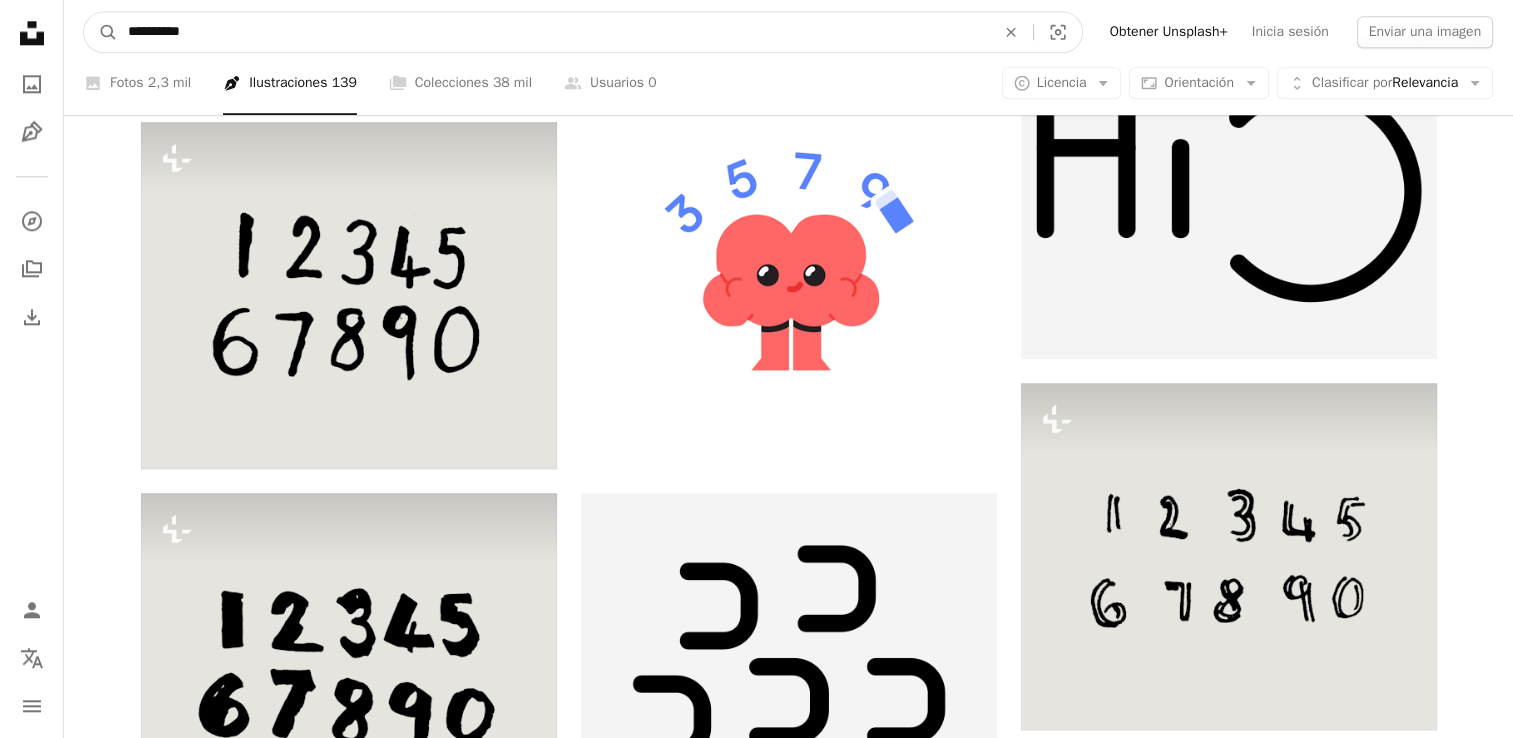 click on "**********" at bounding box center [553, 32] 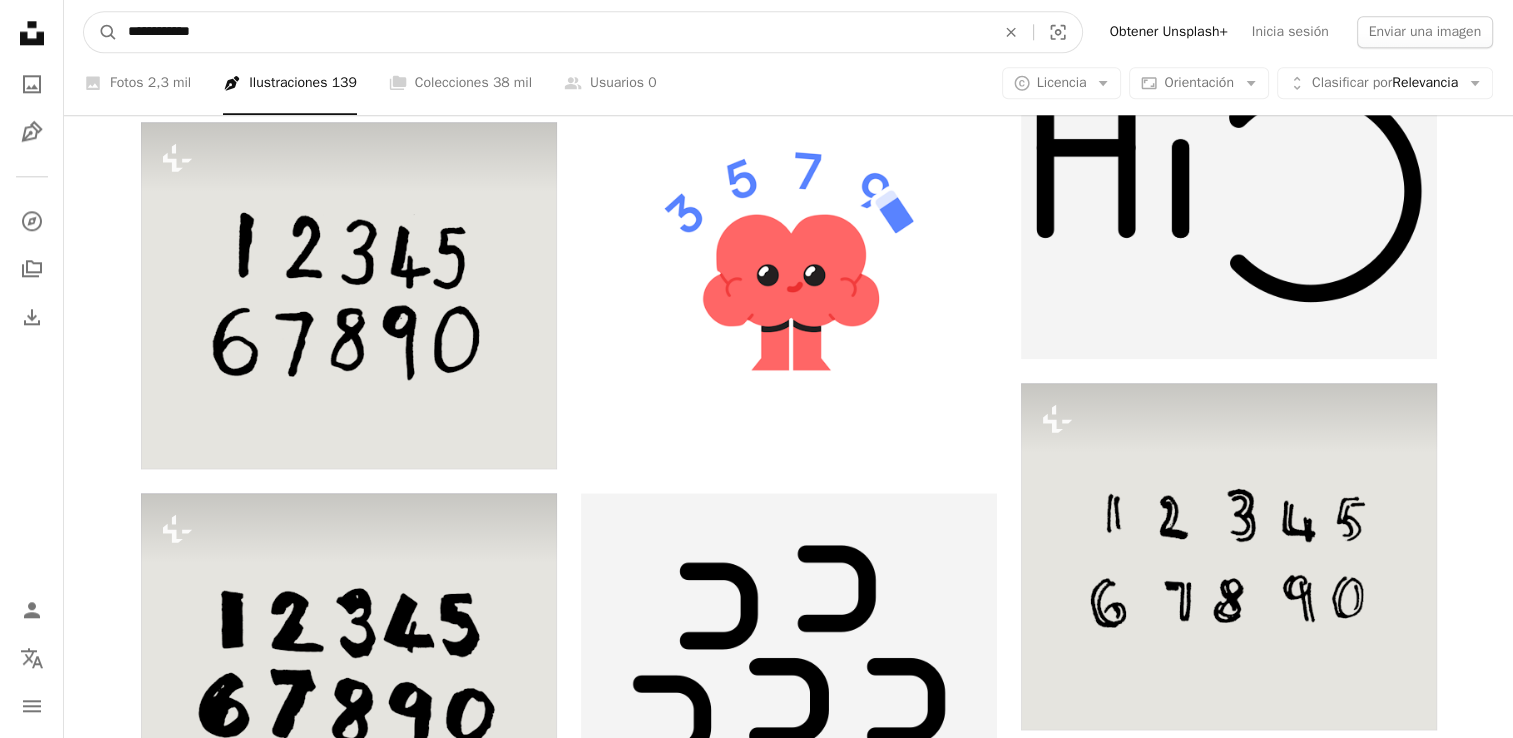 type on "**********" 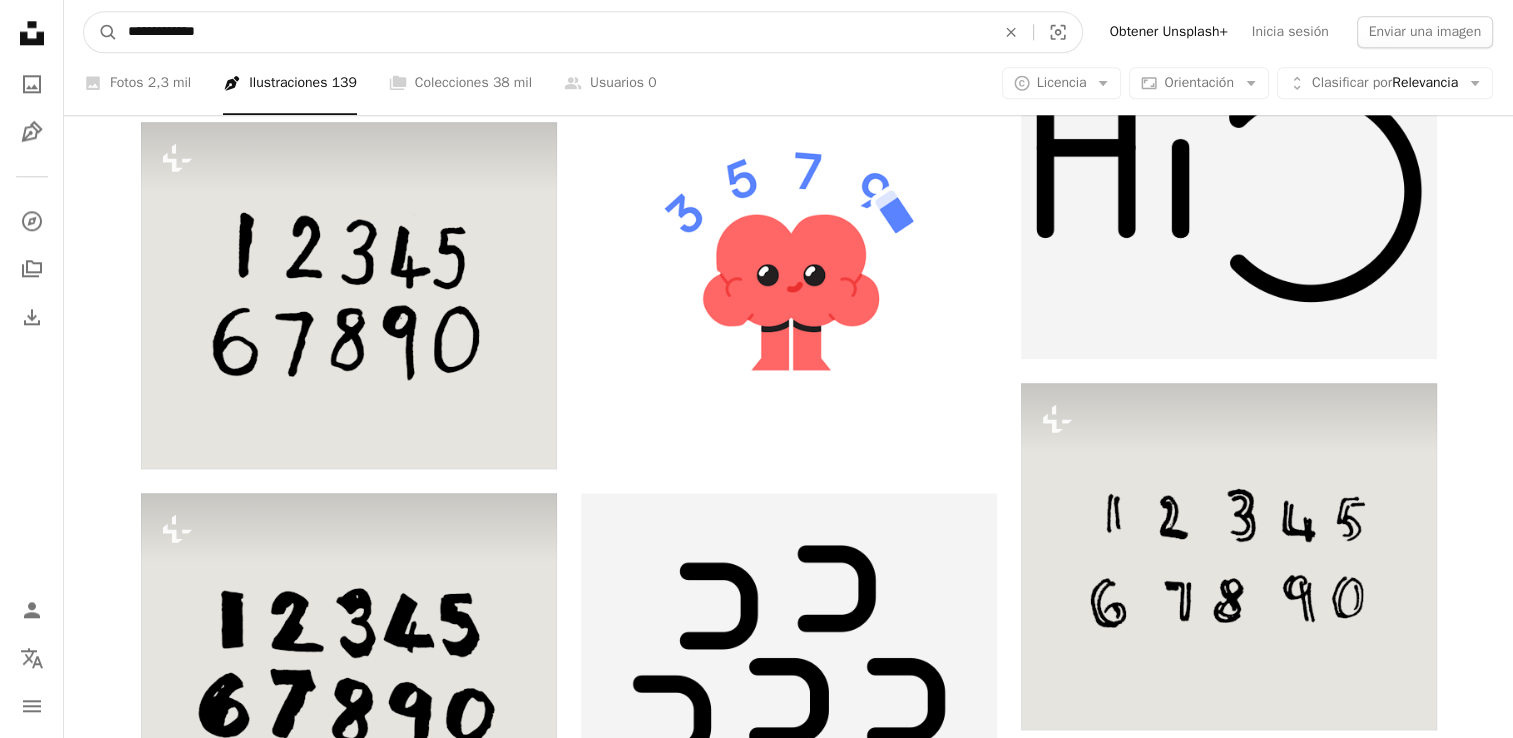 click on "A magnifying glass" at bounding box center (101, 32) 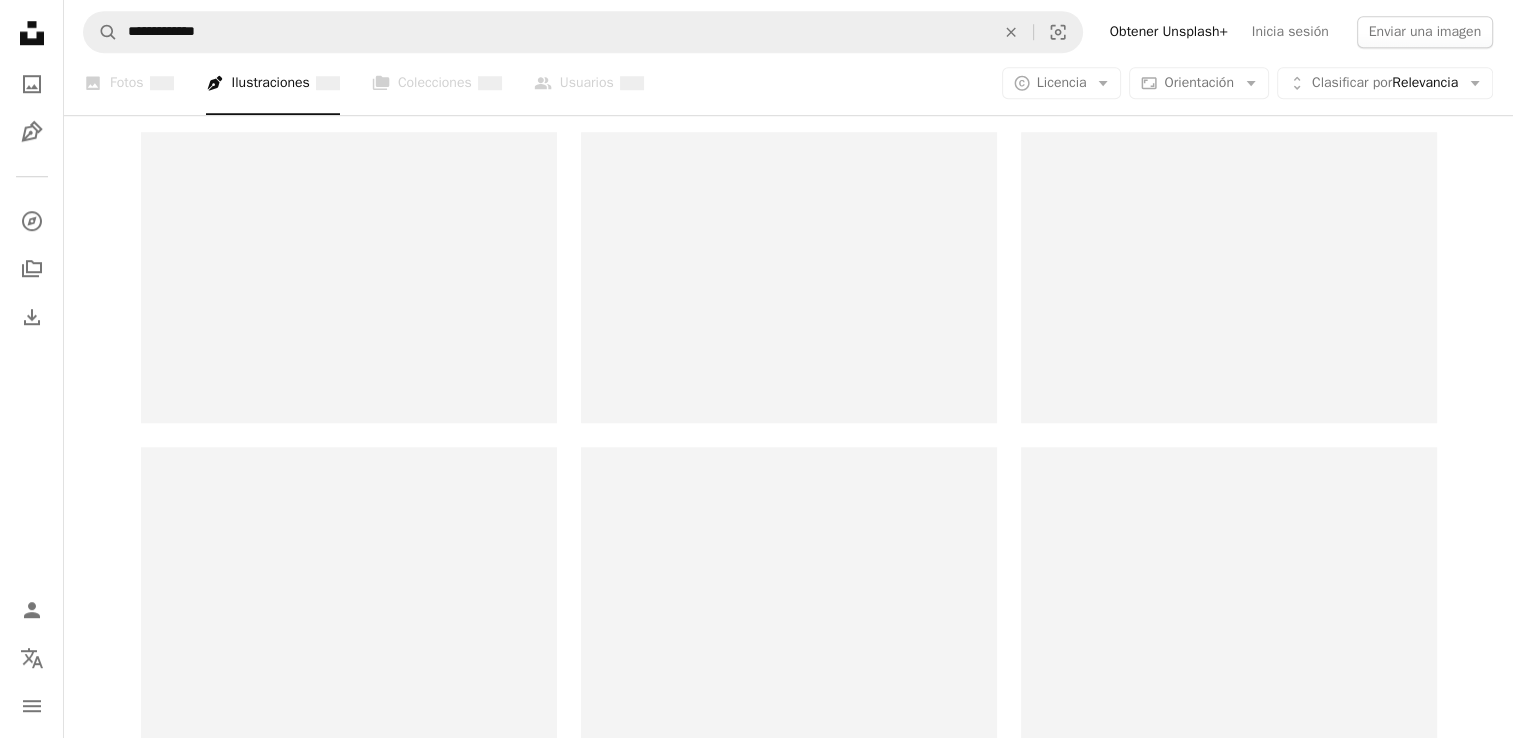 scroll, scrollTop: 0, scrollLeft: 0, axis: both 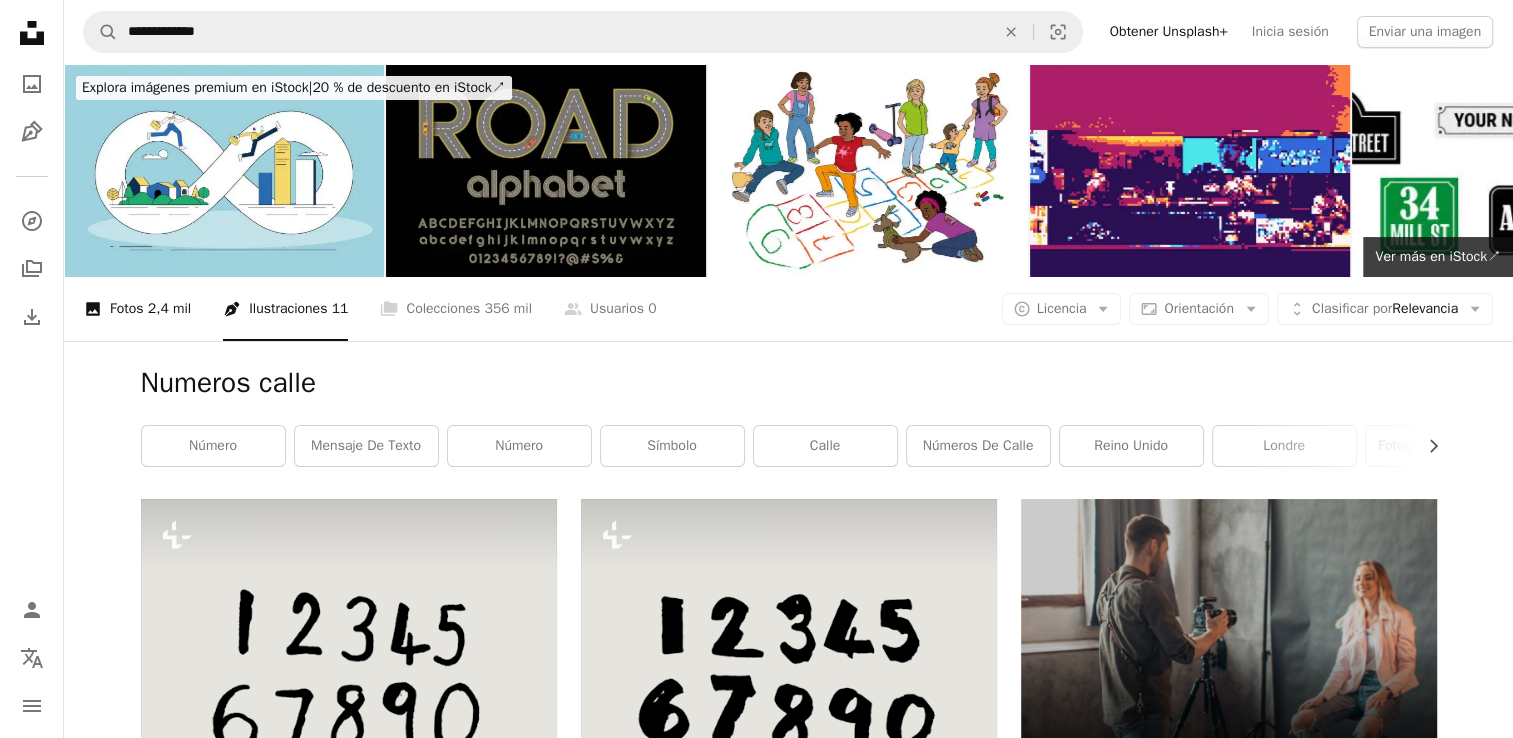 click on "2,4 mil" at bounding box center [169, 309] 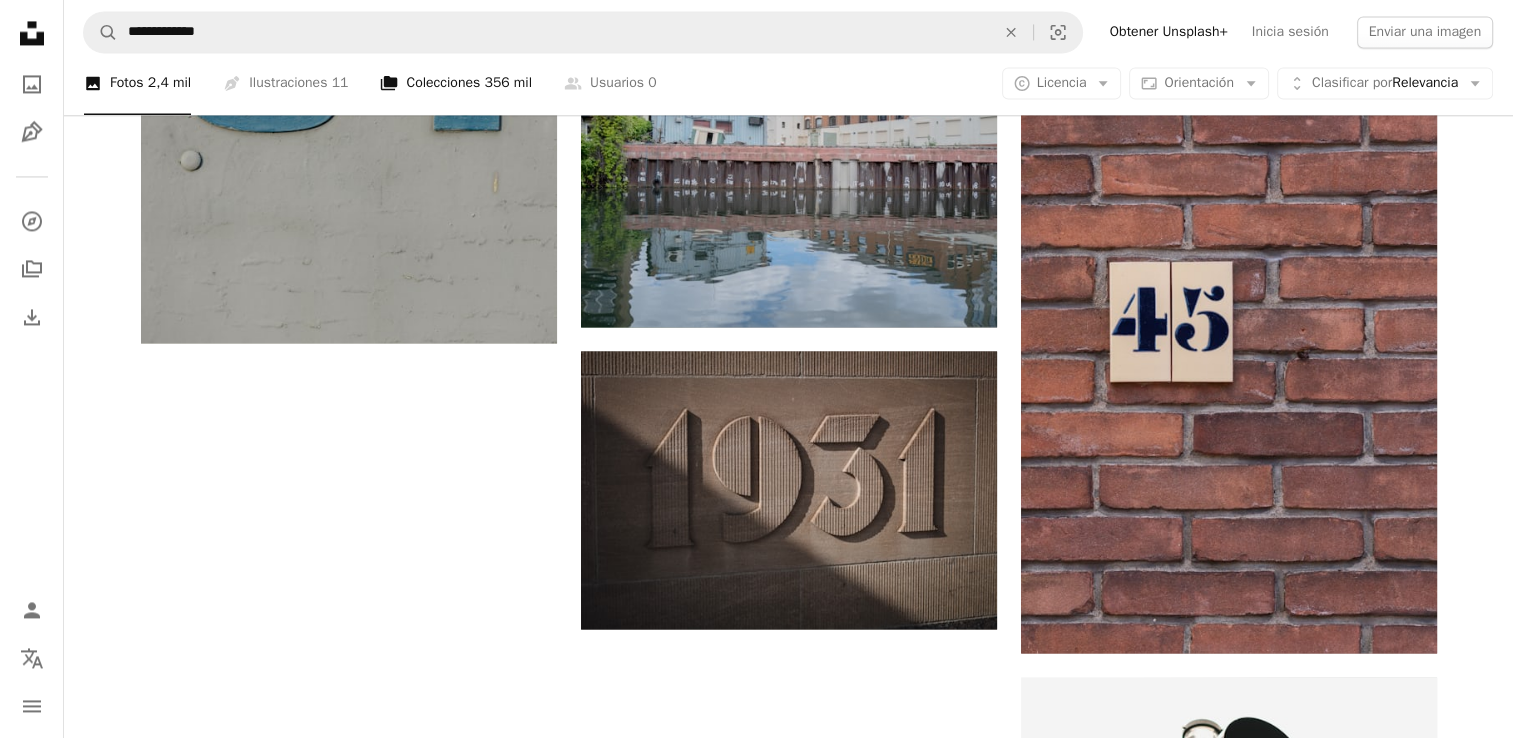 scroll, scrollTop: 3400, scrollLeft: 0, axis: vertical 